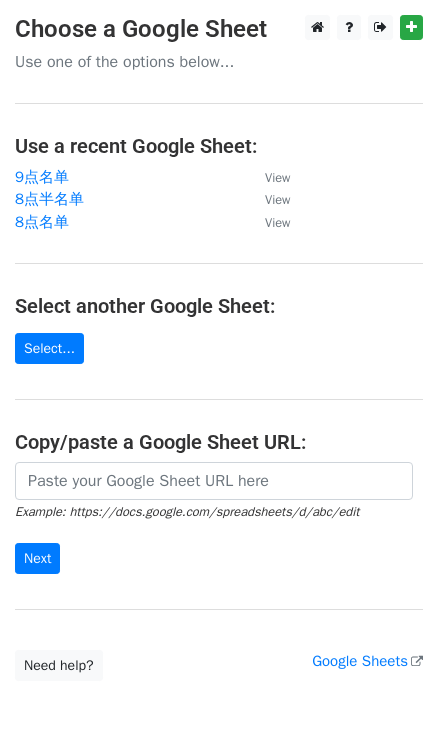 scroll, scrollTop: 0, scrollLeft: 0, axis: both 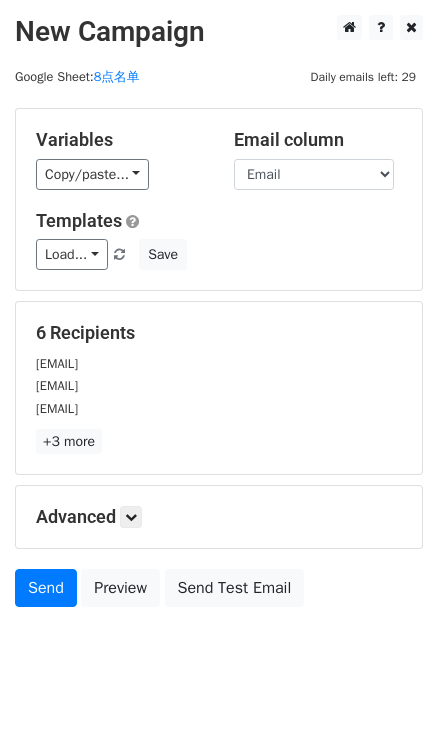 drag, startPoint x: 122, startPoint y: 157, endPoint x: 167, endPoint y: 182, distance: 51.47815 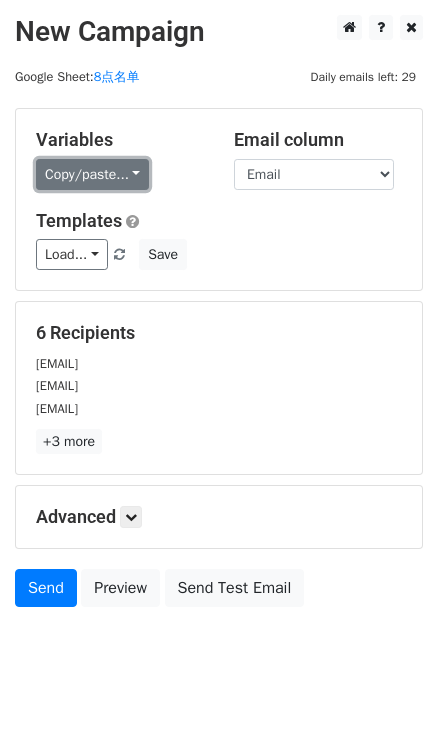 click on "Copy/paste..." at bounding box center [92, 174] 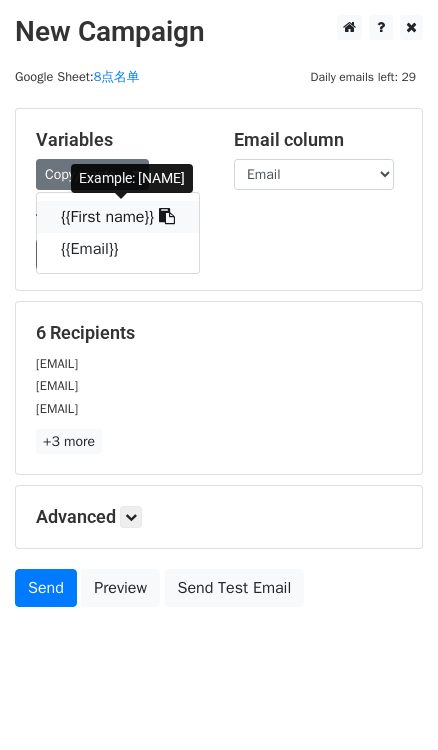 click on "{{First name}}" at bounding box center [118, 217] 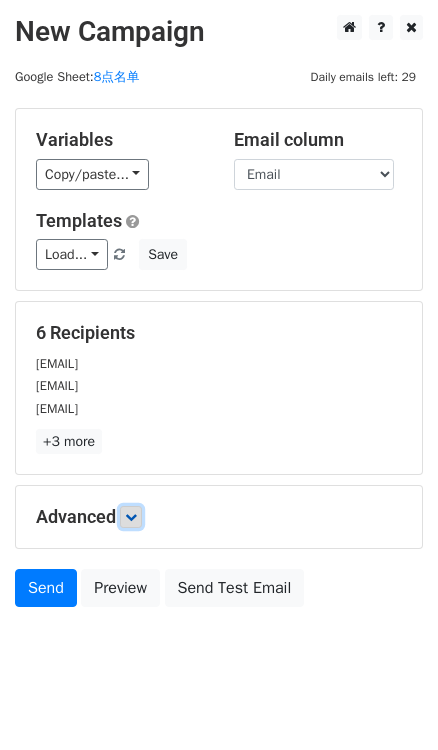 click at bounding box center [131, 517] 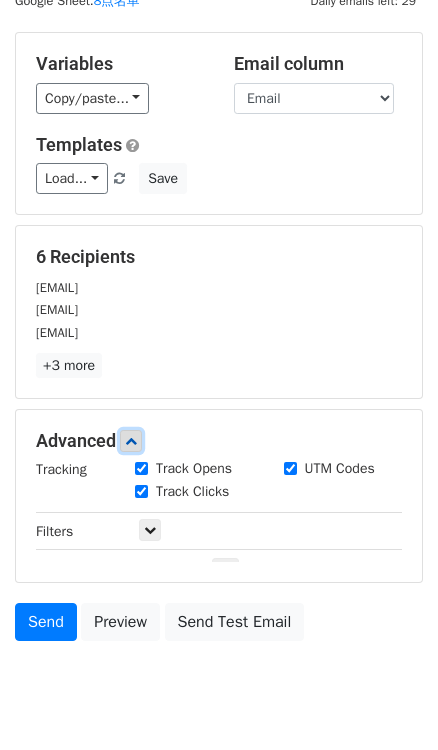 scroll, scrollTop: 164, scrollLeft: 0, axis: vertical 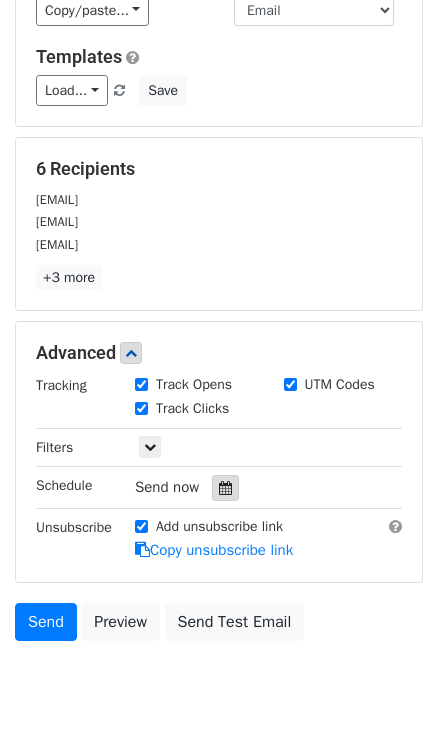 click at bounding box center (225, 488) 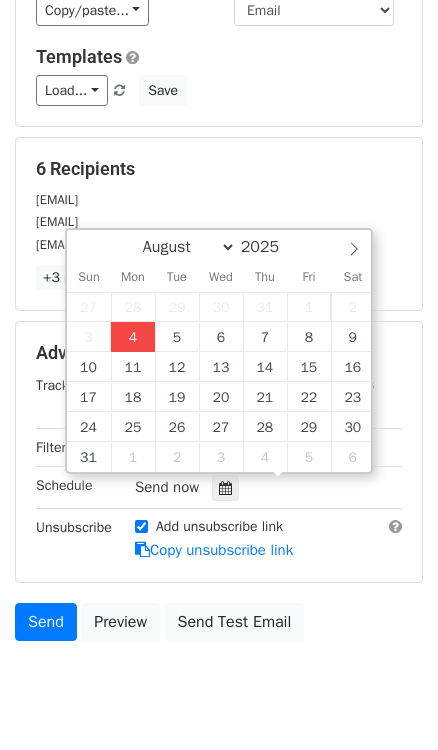 type on "2025-08-04 16:40" 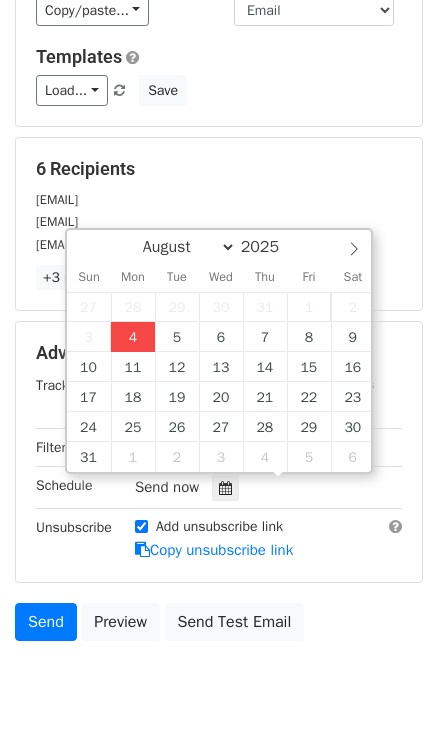 type on "04" 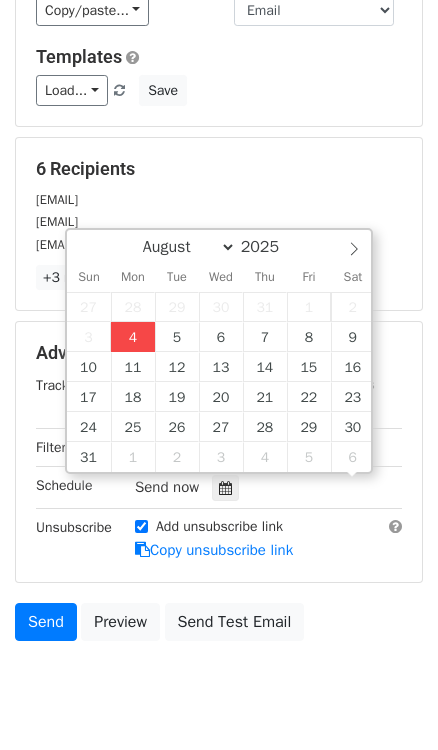 scroll, scrollTop: 0, scrollLeft: 0, axis: both 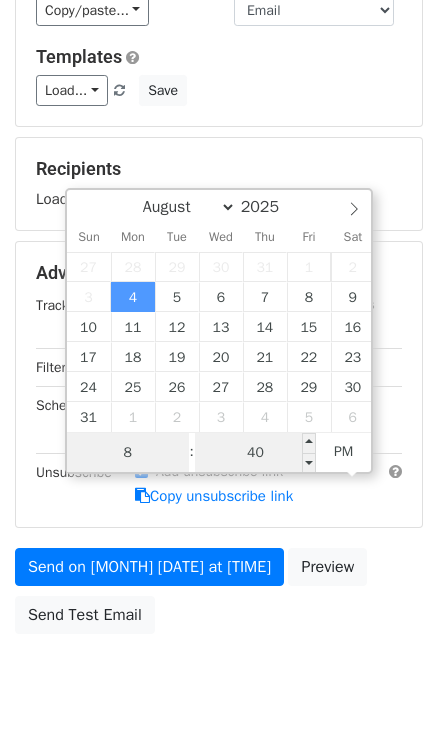 type on "8" 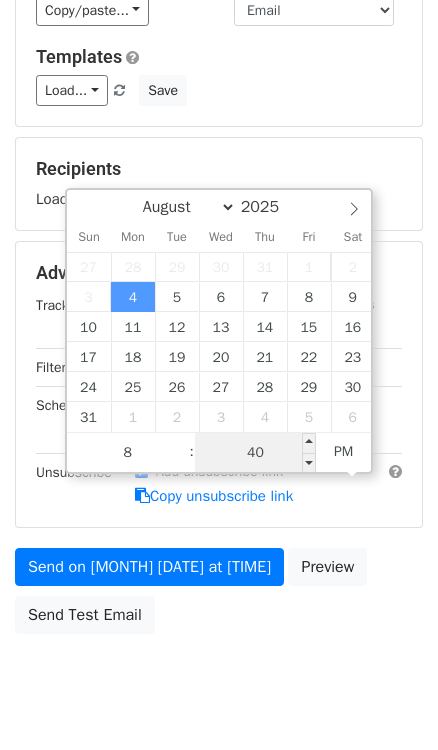 type on "2025-08-04 20:40" 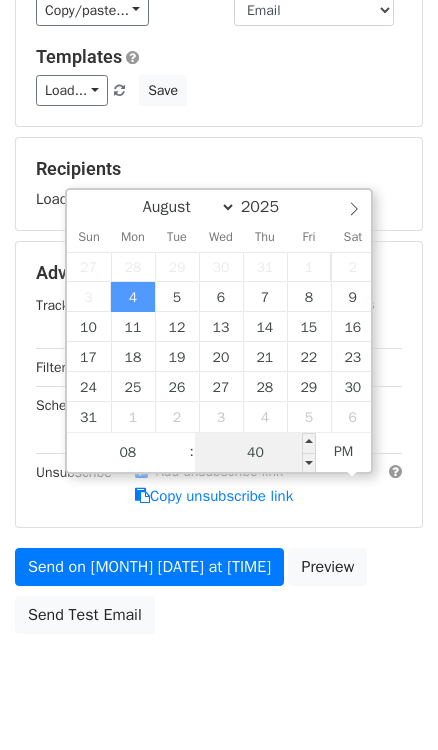 click on "40" at bounding box center (256, 453) 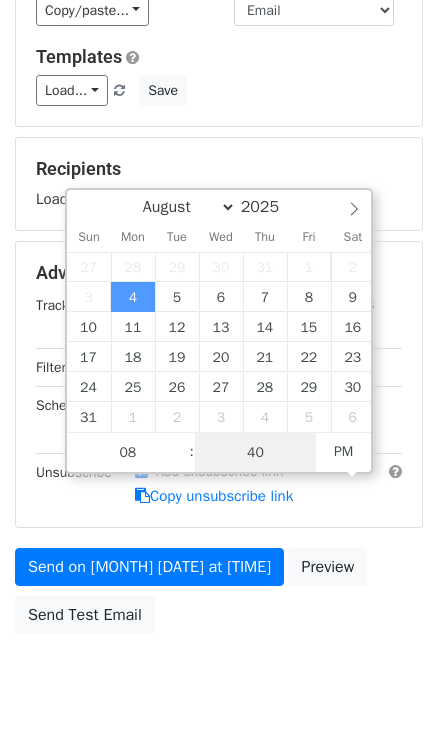 type on "0" 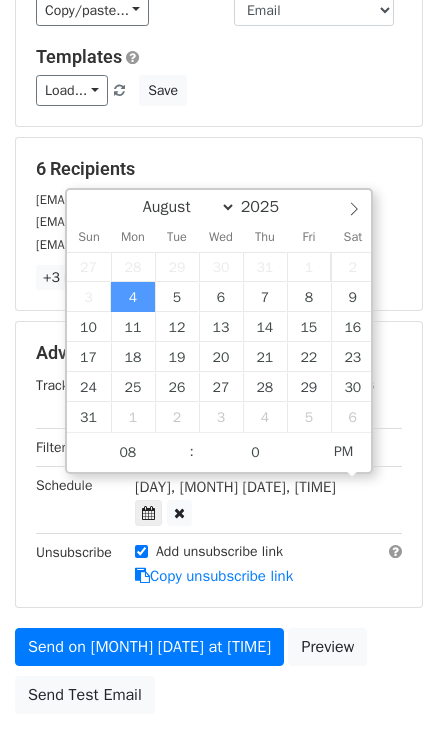 type on "2025-08-04 20:00" 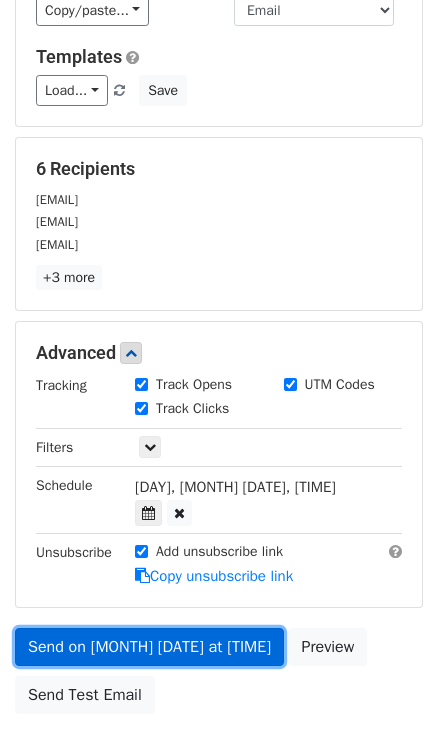 click on "Send on Aug 4 at 8:00pm" at bounding box center [149, 647] 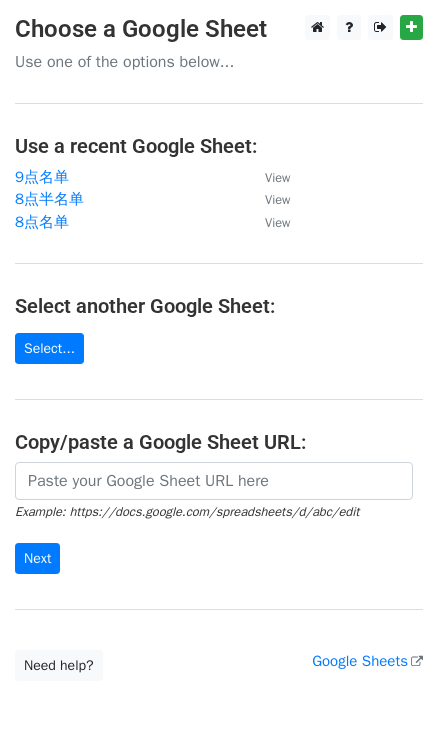 scroll, scrollTop: 0, scrollLeft: 0, axis: both 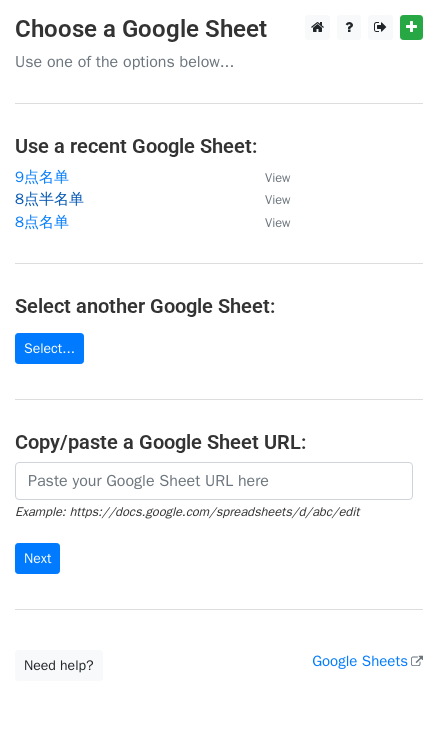 click on "8点半名单" at bounding box center (49, 199) 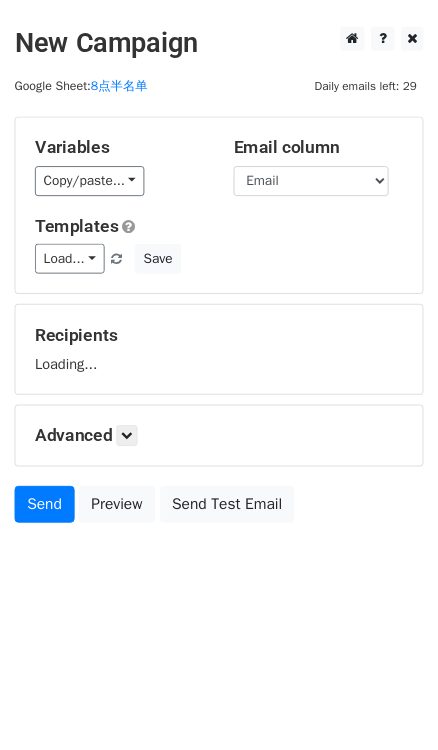 scroll, scrollTop: 0, scrollLeft: 0, axis: both 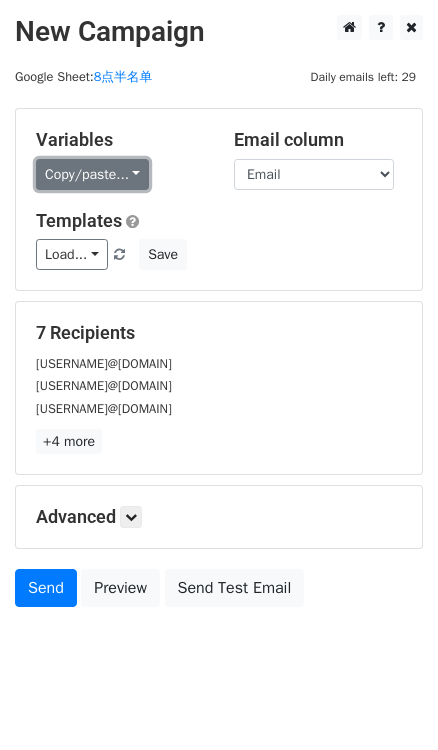 click on "Copy/paste..." at bounding box center [92, 174] 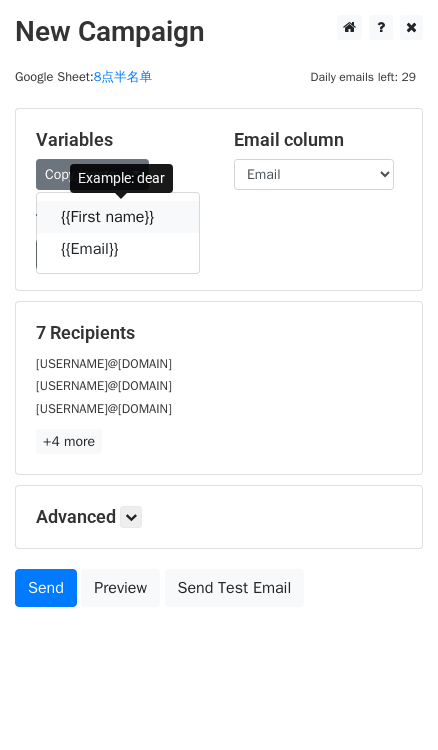 click at bounding box center (167, 216) 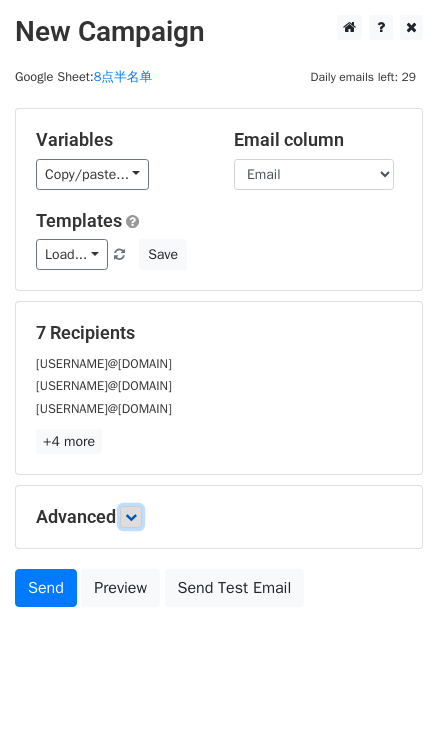click at bounding box center [131, 517] 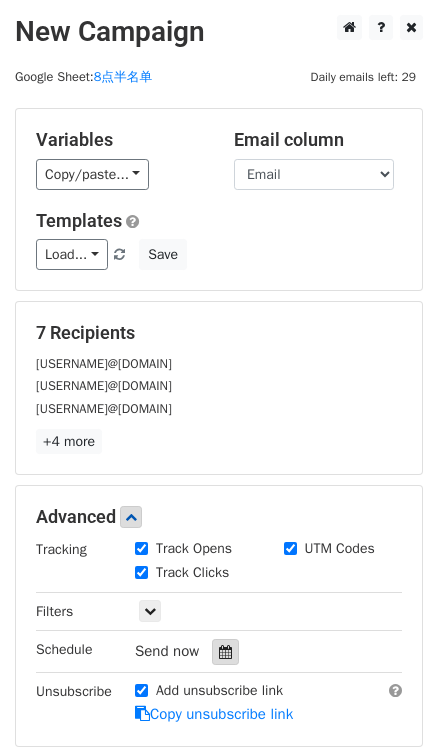 click at bounding box center [225, 652] 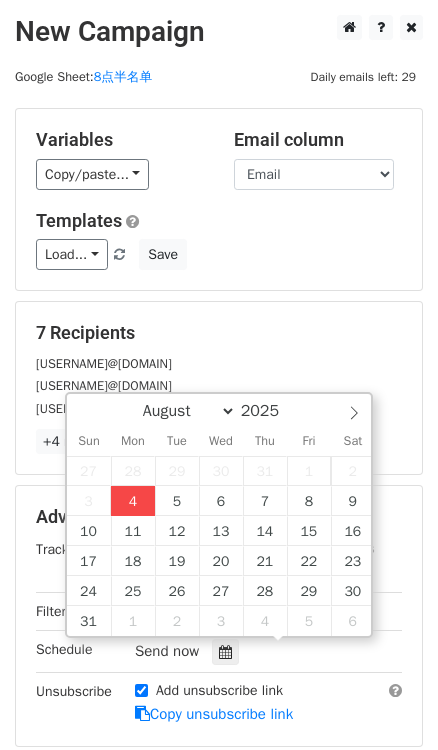 type on "2025-08-04 16:42" 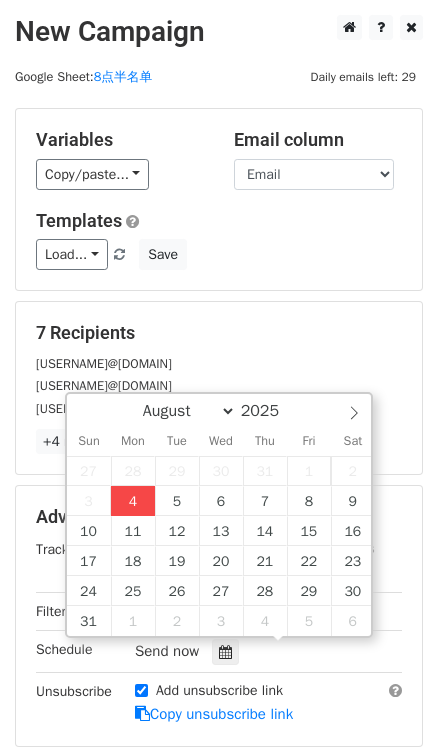 type on "04" 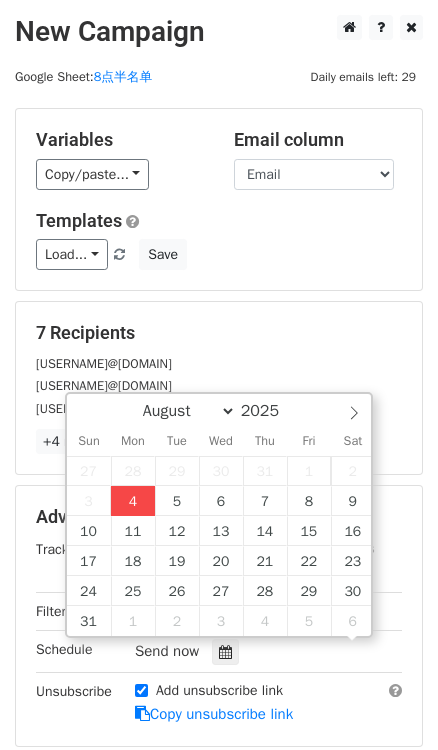 scroll, scrollTop: 0, scrollLeft: 0, axis: both 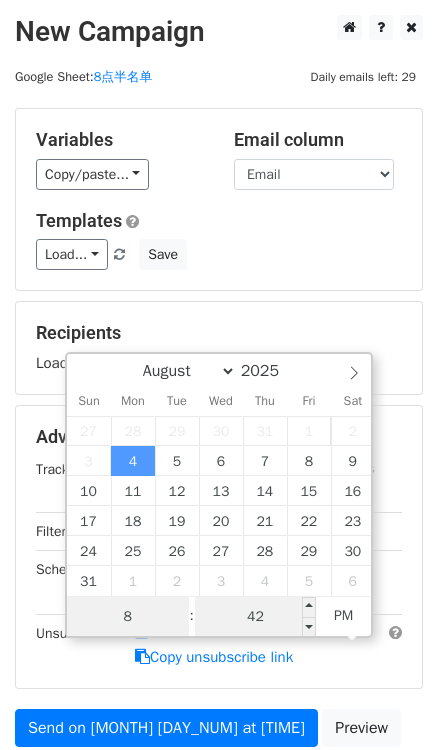 type on "8" 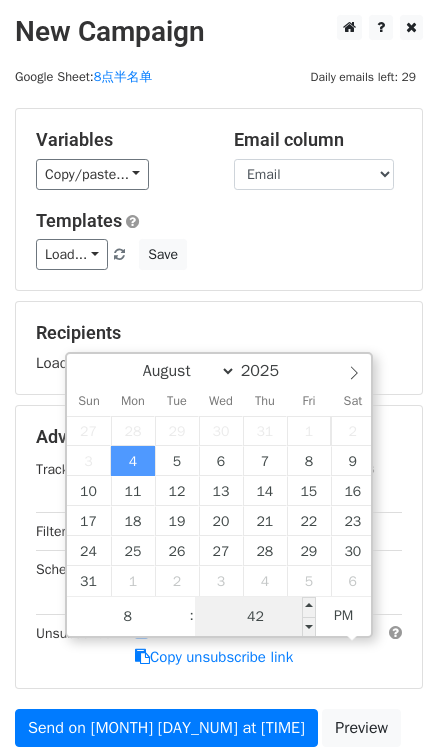 type on "2025-08-04 20:42" 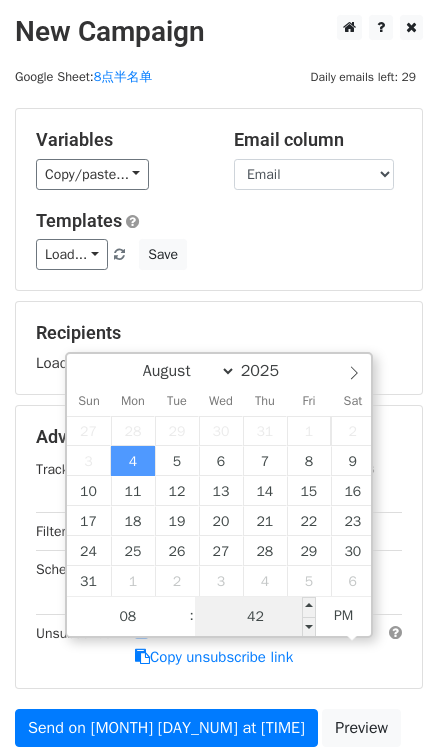 click on "42" at bounding box center (256, 617) 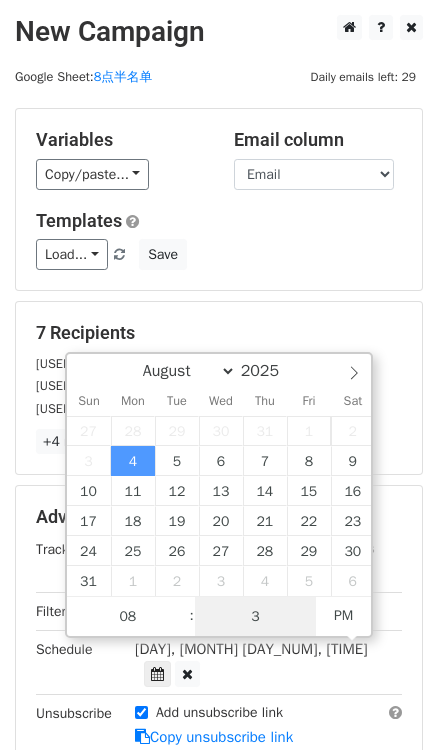 type on "30" 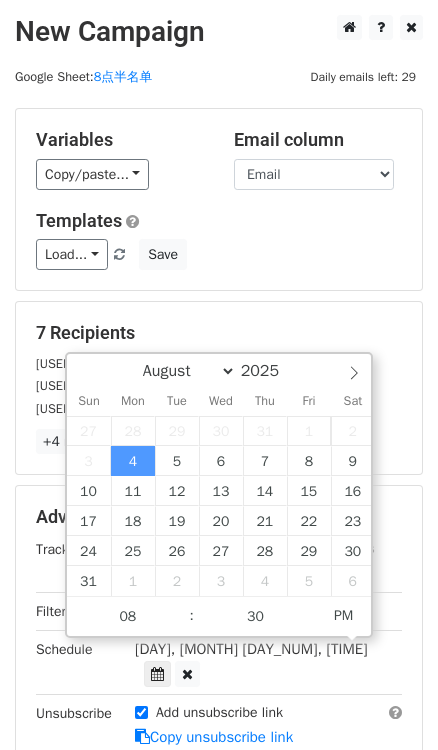 type on "2025-08-04 20:30" 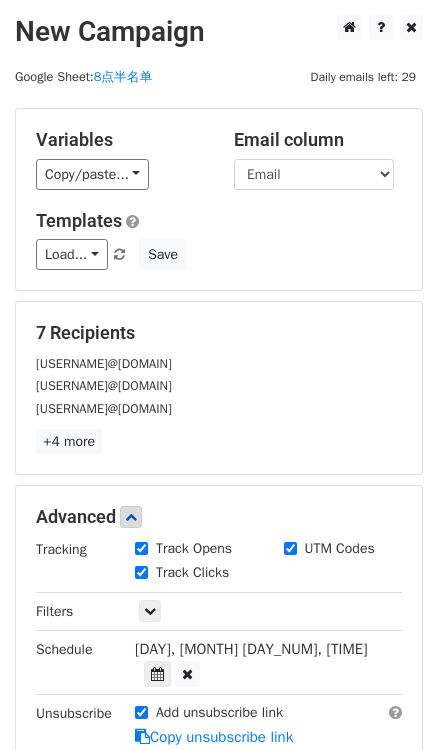 click on "Variables
Copy/paste...
{{First name}}
{{Email}}
Email column
First name
Email
Templates
Load...
No templates saved
Save
7 Recipients
ryanmac.lfl@gmail.com
whatishopped@gmail.com
kim@sweetmotherly.com
+4 more
7 Recipients
×
ryanmac.lfl@gmail.com
whatishopped@gmail.com
kim@sweetmotherly.com
Meghan.sweetmotherly@gmail.com
kasuallyklyn@gmail.com
Mirandaparkercollabs@gmail.com
ereynolds532@gmail.com
Close
Advanced
Tracking
Track Opens
UTM Codes
Track Clicks
Filters
Only include spreadsheet rows that match the following filters:
Schedule
Mon, Aug 4, 8:42pm
2025-08-04 20:30
Unsubscribe
Add unsubscribe link" at bounding box center [219, 496] 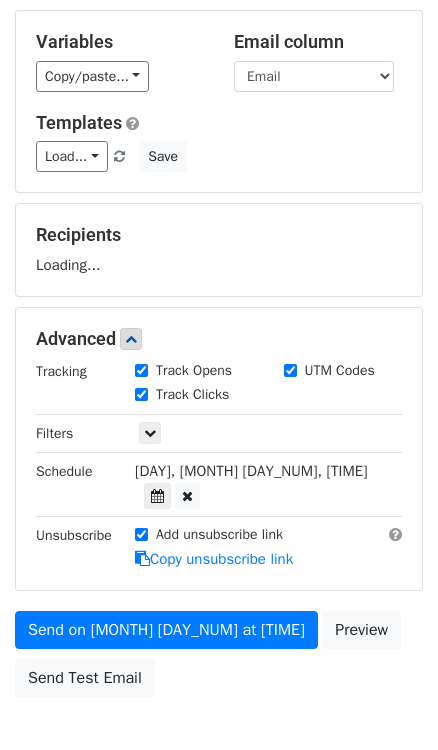 scroll, scrollTop: 190, scrollLeft: 0, axis: vertical 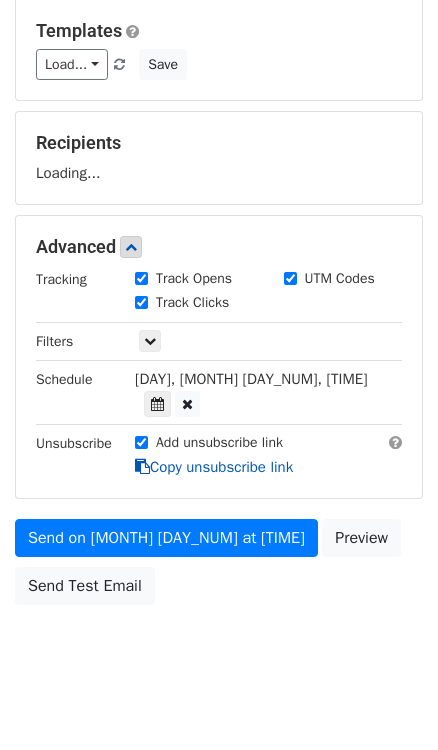 click on "Copy unsubscribe link" at bounding box center [214, 467] 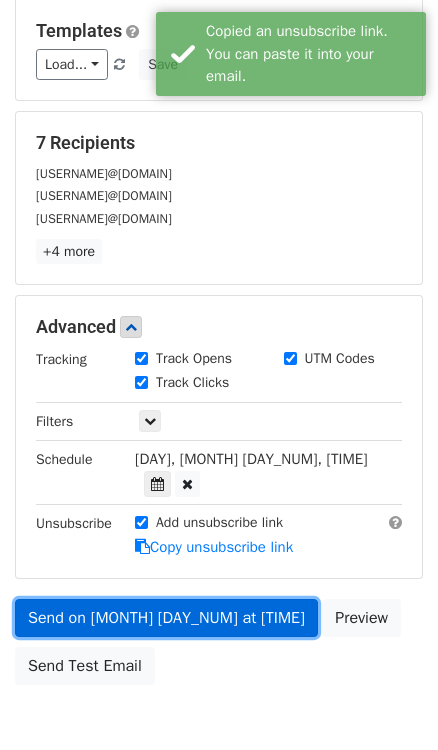 click on "Send on Aug 4 at 8:30pm" at bounding box center (166, 618) 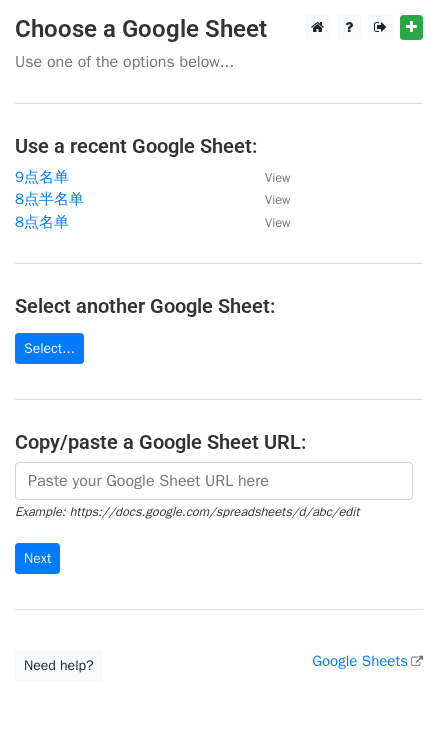 scroll, scrollTop: 0, scrollLeft: 0, axis: both 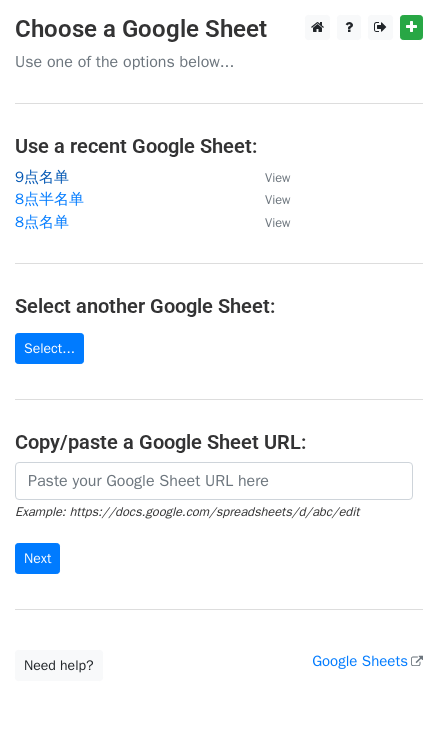 click on "9点名单" at bounding box center (42, 177) 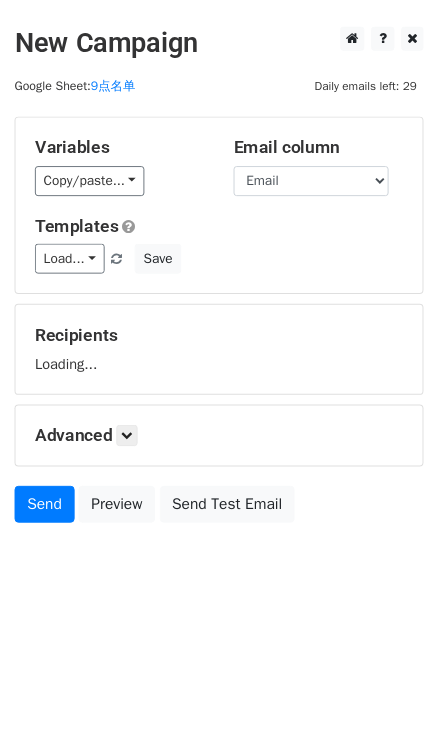 scroll, scrollTop: 0, scrollLeft: 0, axis: both 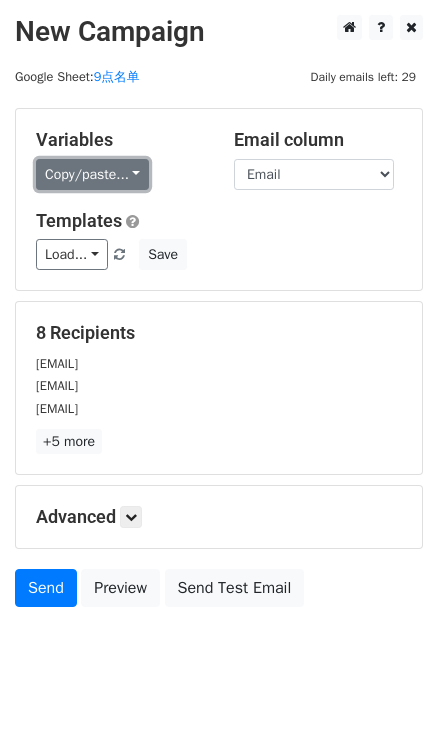 drag, startPoint x: 145, startPoint y: 163, endPoint x: 162, endPoint y: 199, distance: 39.812057 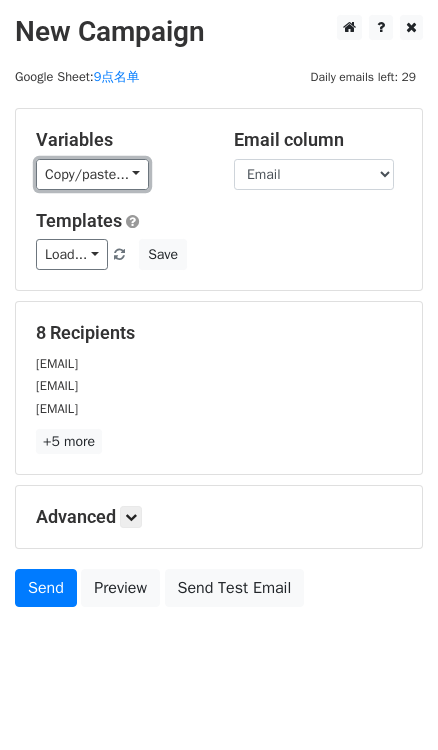 click on "Copy/paste..." at bounding box center (92, 174) 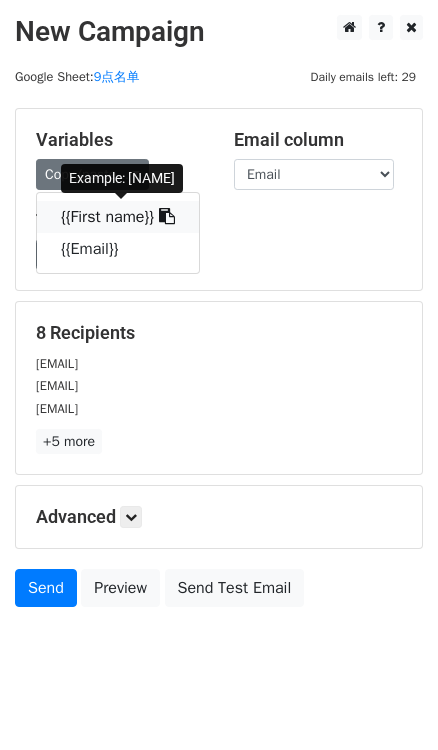 click at bounding box center (167, 216) 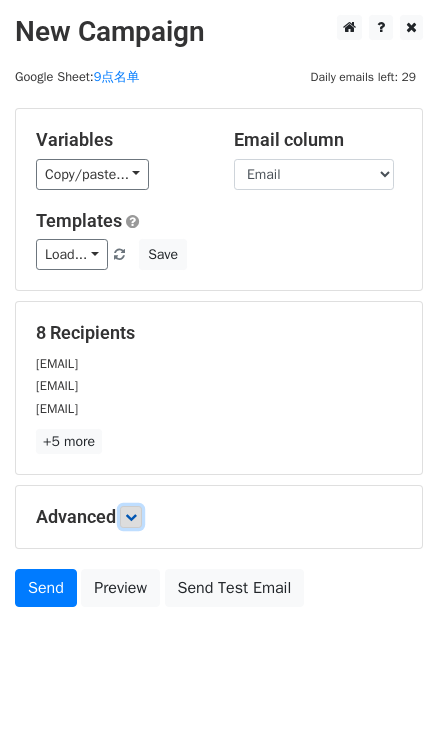 click at bounding box center [131, 517] 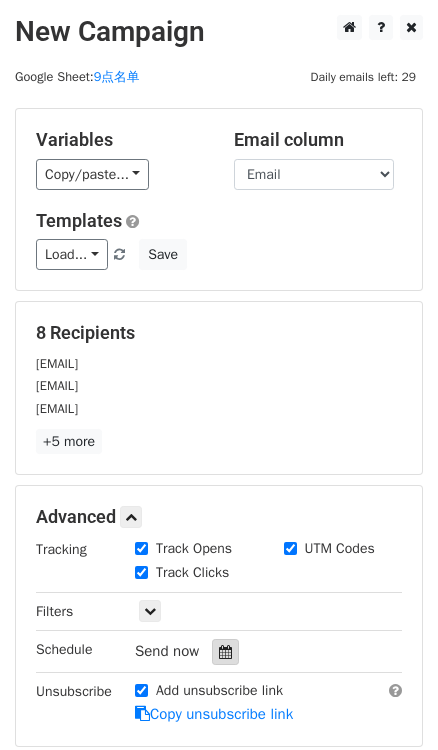 click at bounding box center (225, 652) 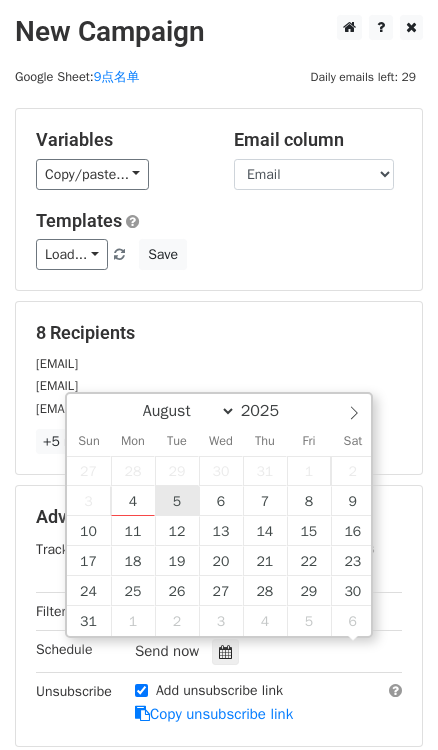 scroll, scrollTop: 0, scrollLeft: 0, axis: both 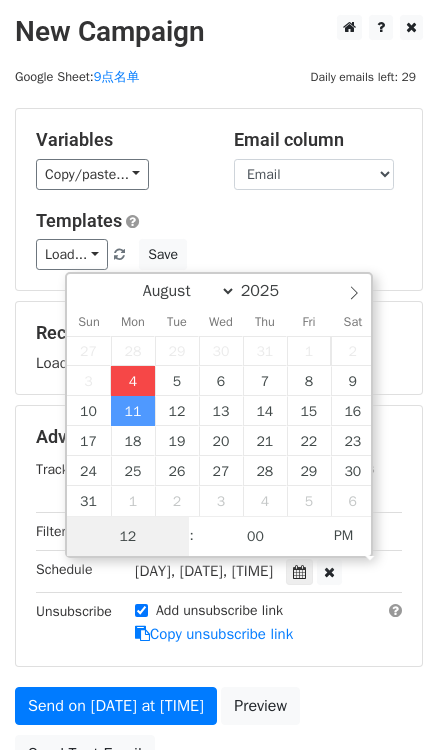 type on "[DATE] [TIME]" 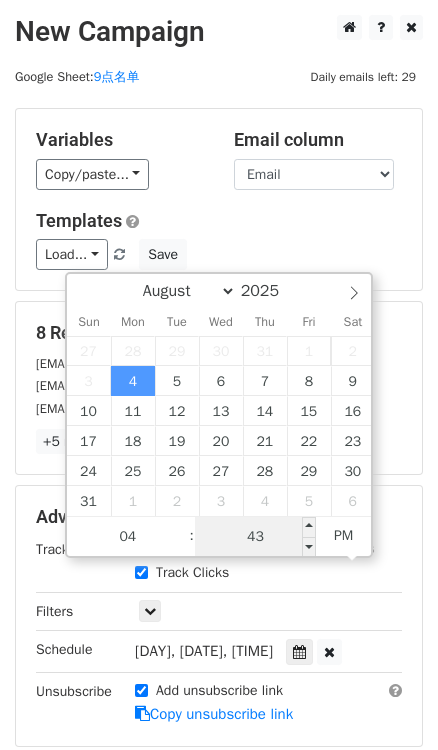 click on "43" at bounding box center (256, 537) 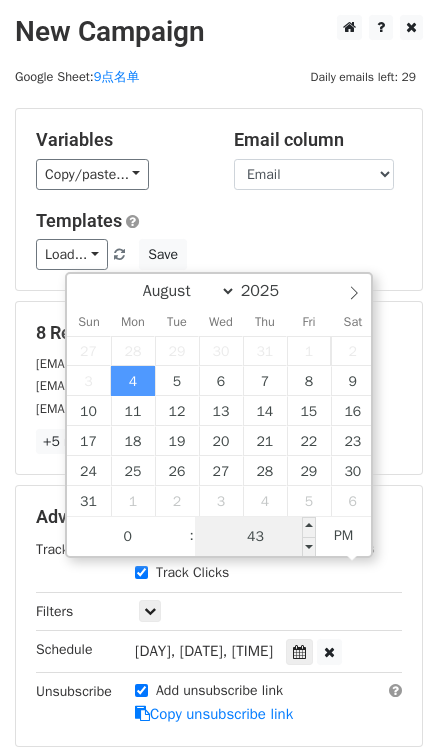 type on "04" 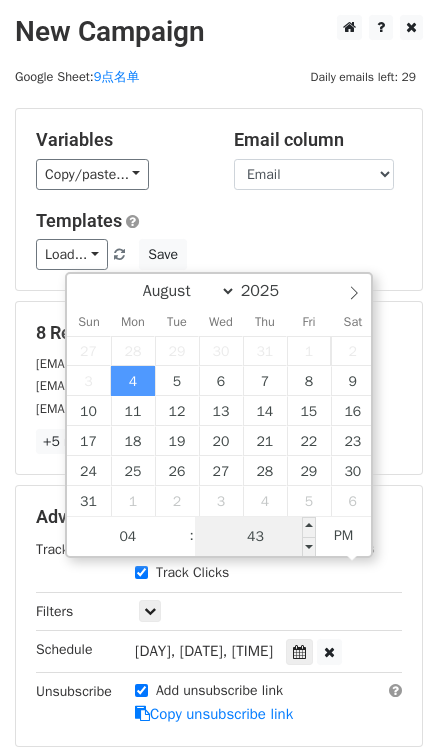 click on "43" at bounding box center (256, 537) 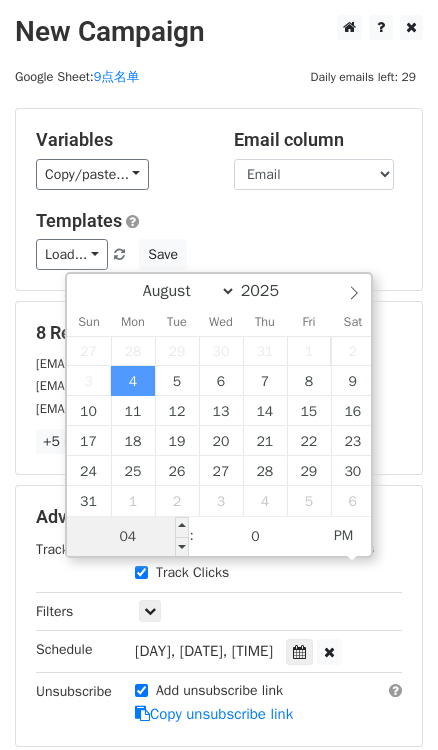 type on "43" 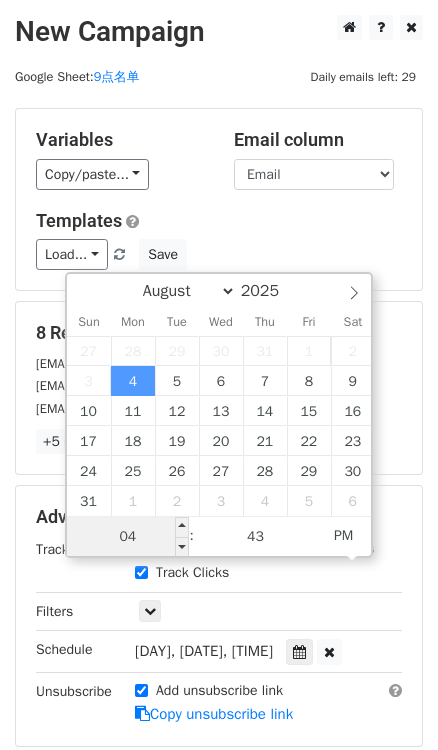click on "04" at bounding box center [128, 537] 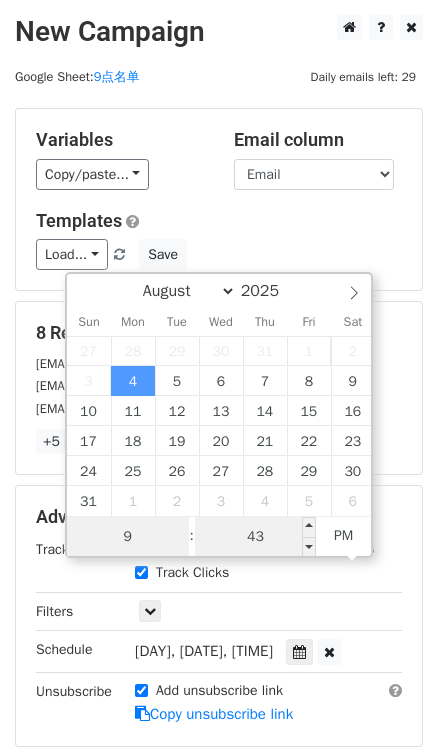 type on "9" 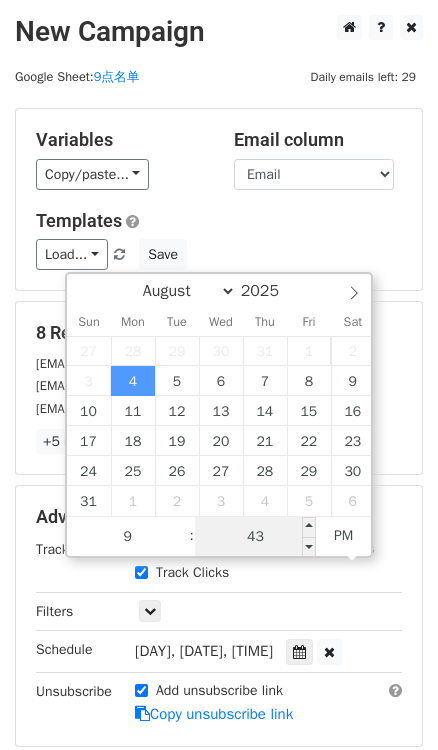type on "[DATE] [TIME]" 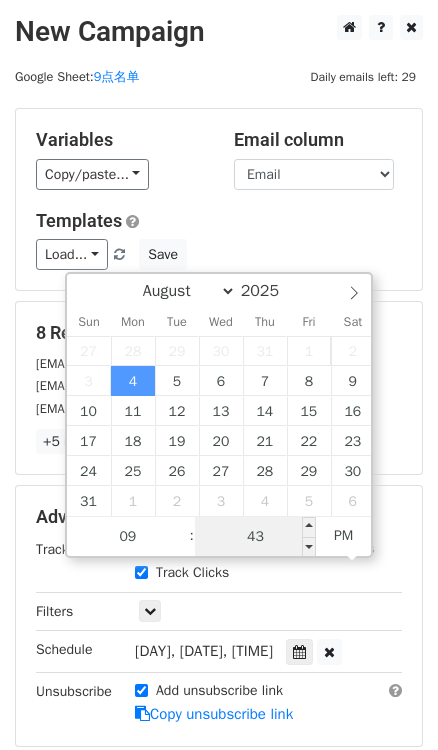 click on "43" at bounding box center [256, 537] 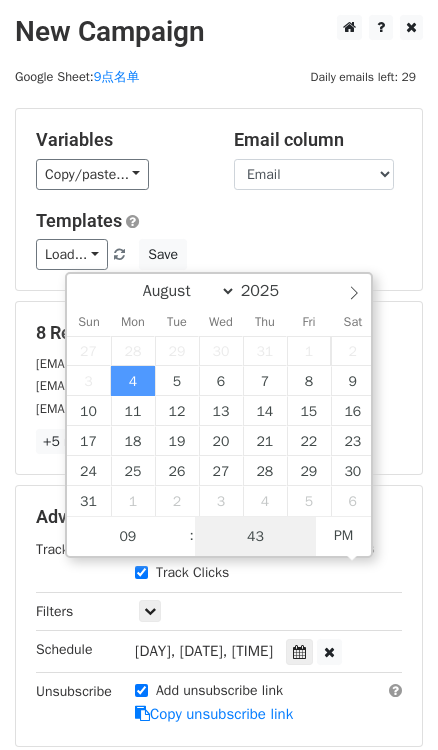 type on "0" 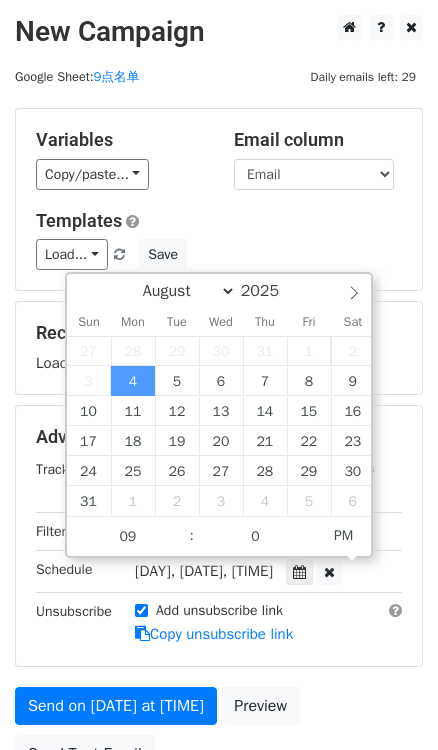 type on "[DATE] [TIME]" 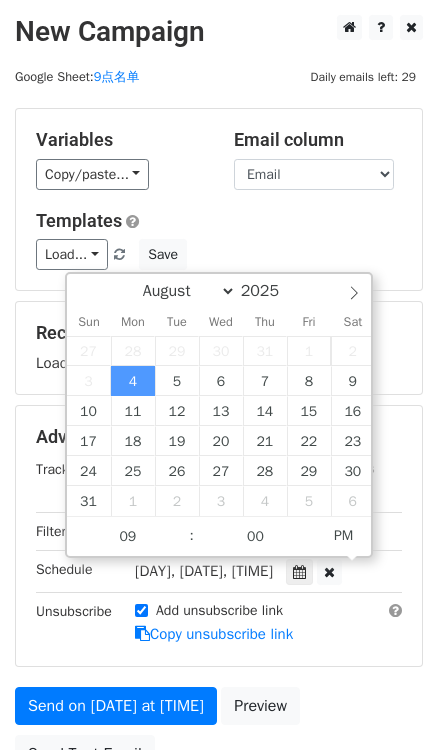 click on "Templates" at bounding box center (219, 221) 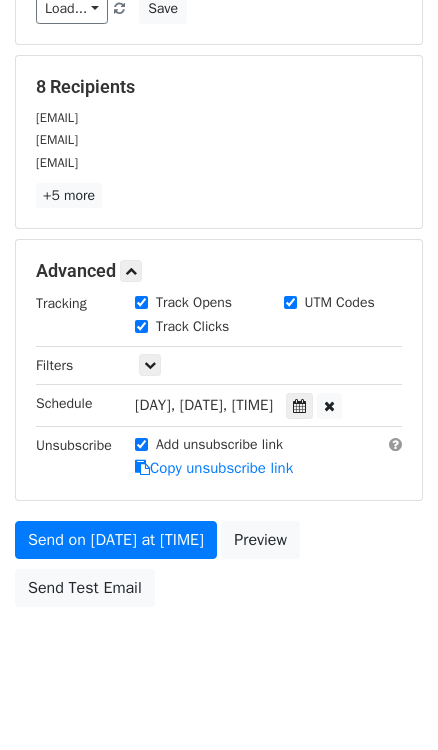 scroll, scrollTop: 270, scrollLeft: 0, axis: vertical 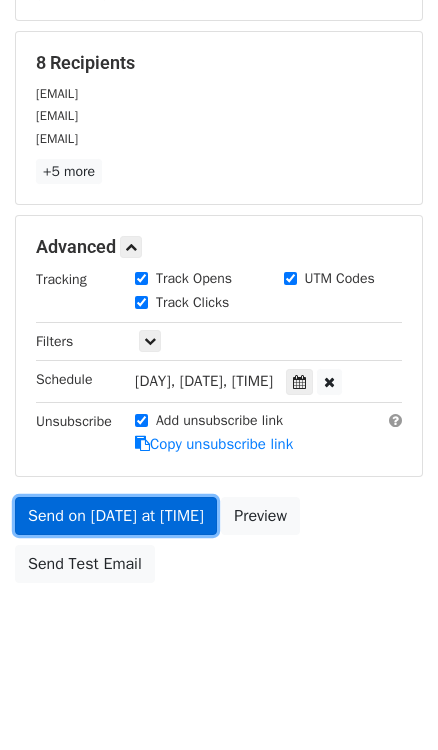 click on "Send on [DATE] at [TIME]" at bounding box center [116, 516] 